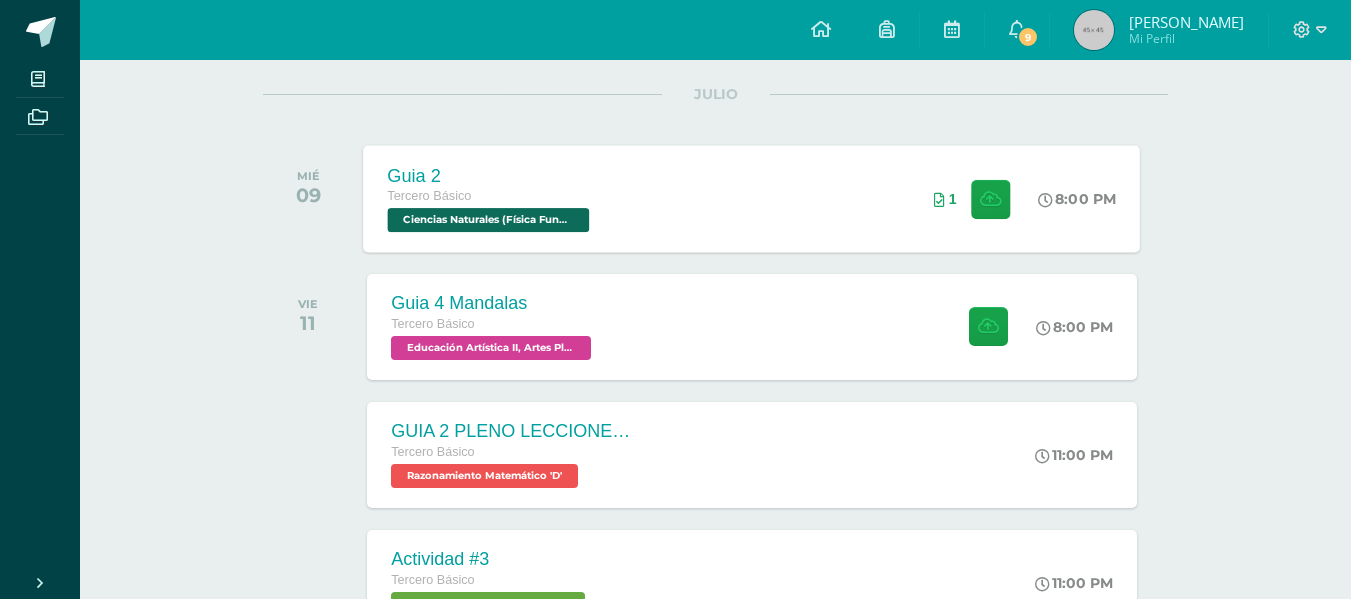 scroll, scrollTop: 257, scrollLeft: 0, axis: vertical 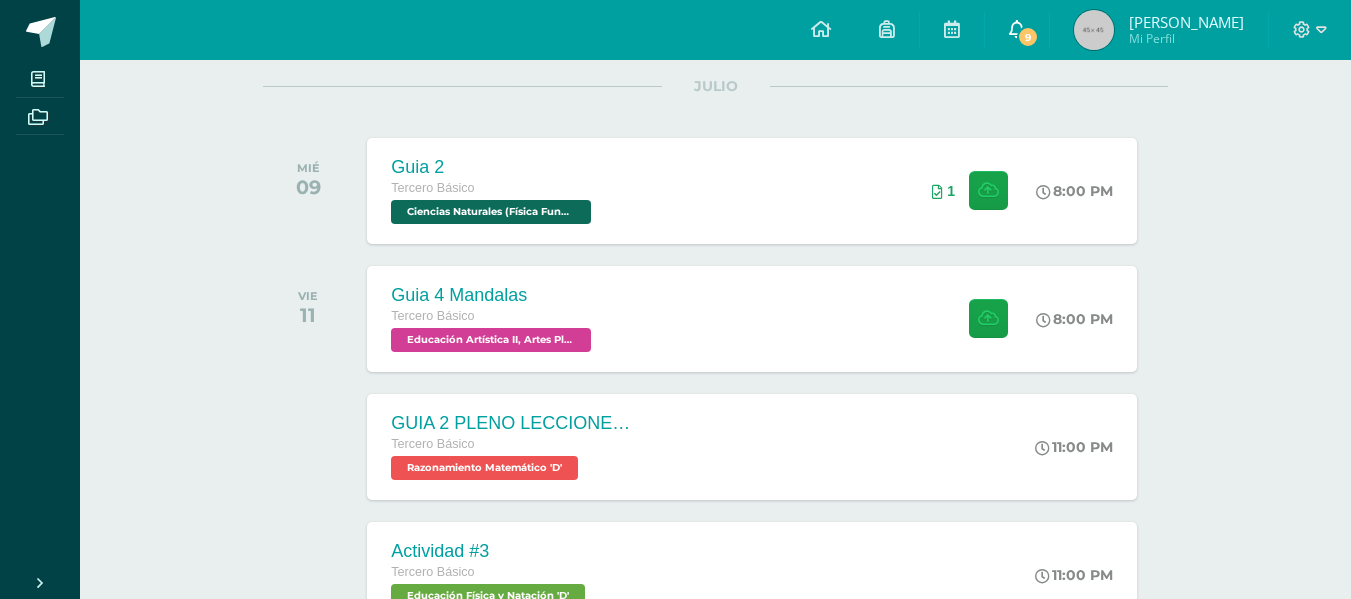 click on "9" at bounding box center (1017, 30) 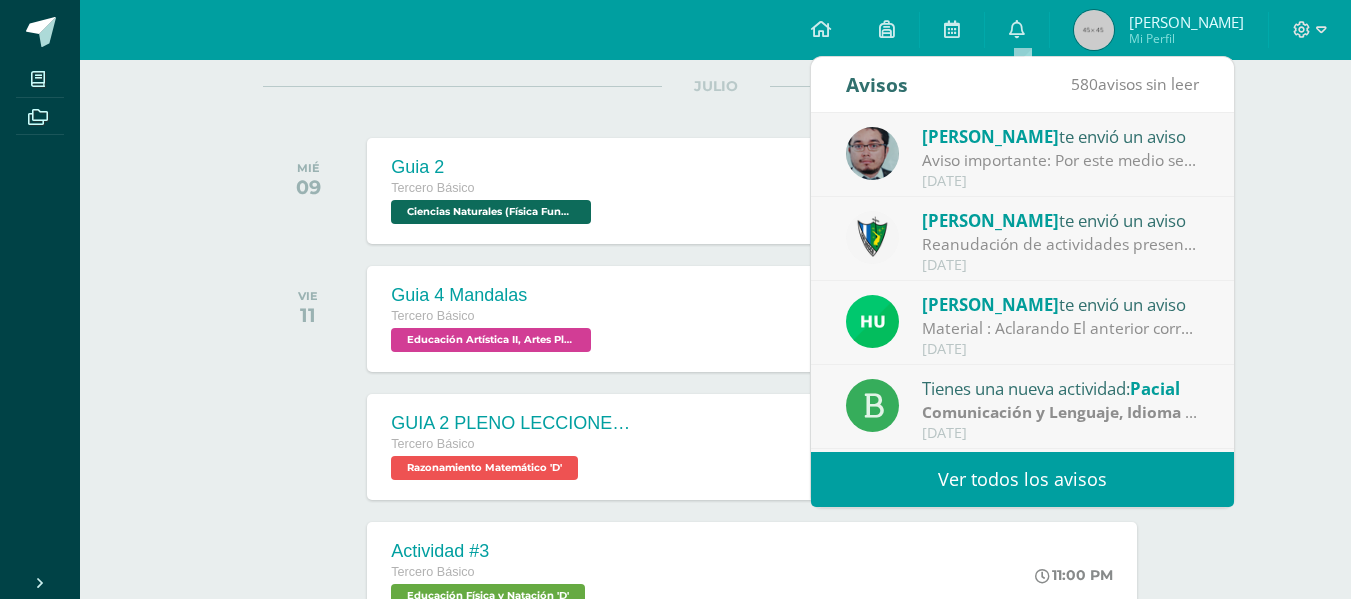 click on "Ver todos los avisos" at bounding box center (1022, 479) 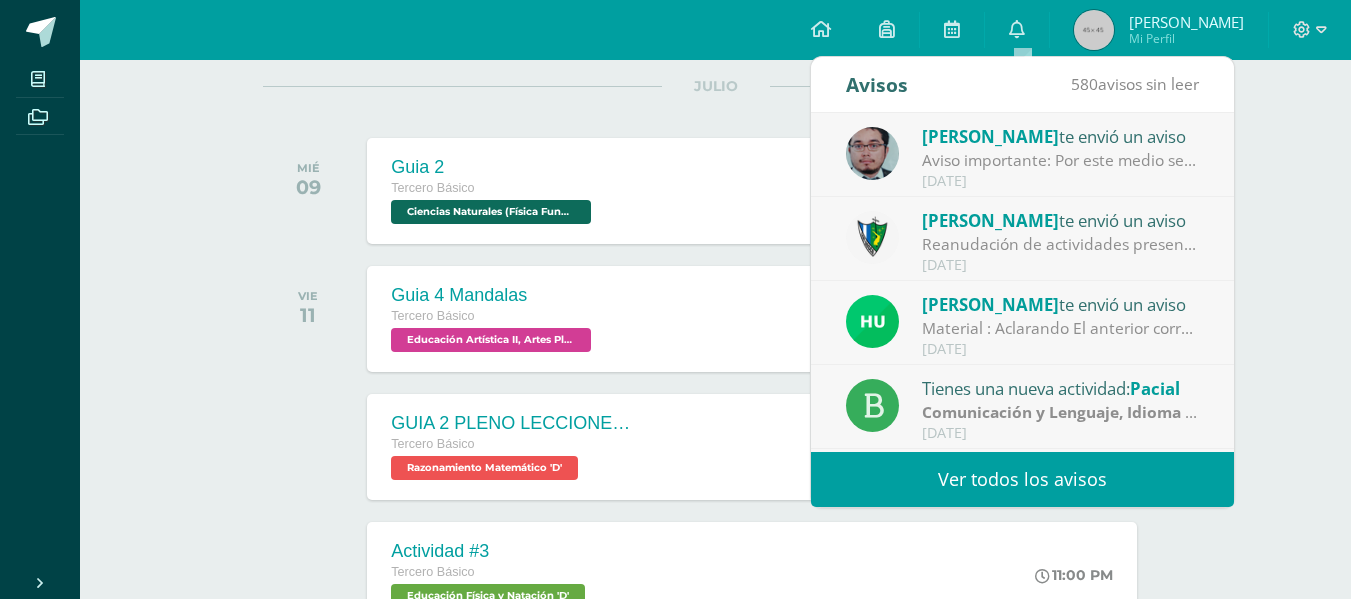 click on "Ver todos los avisos" at bounding box center [1022, 479] 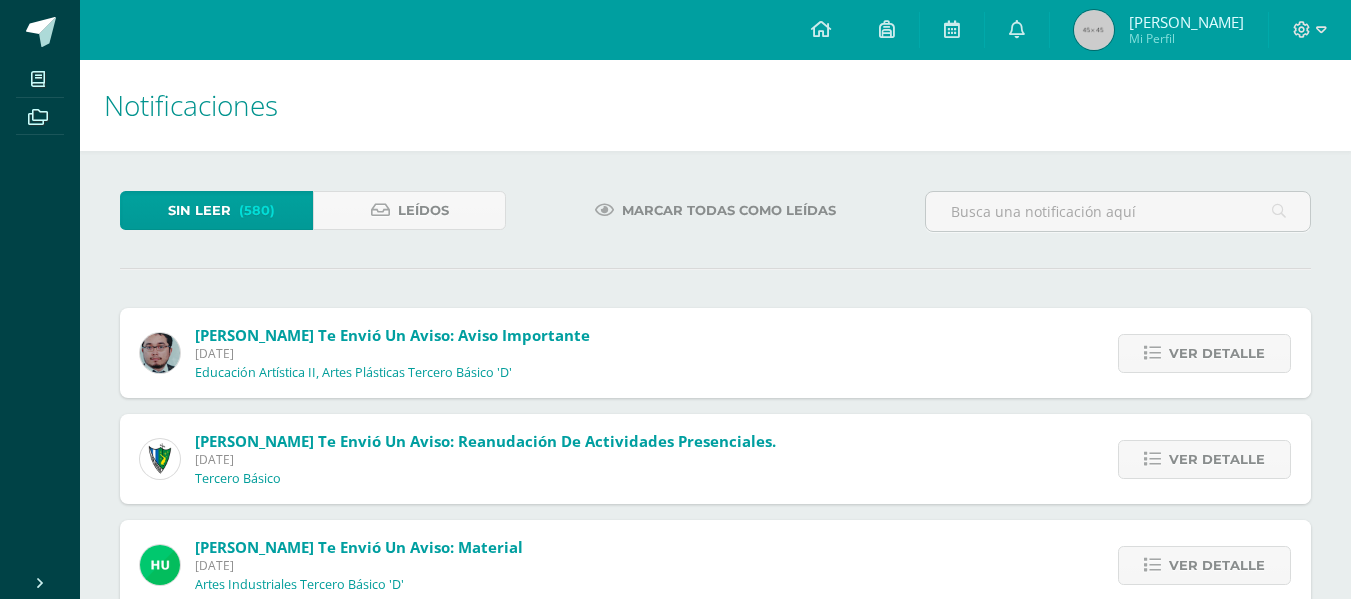 scroll, scrollTop: 0, scrollLeft: 0, axis: both 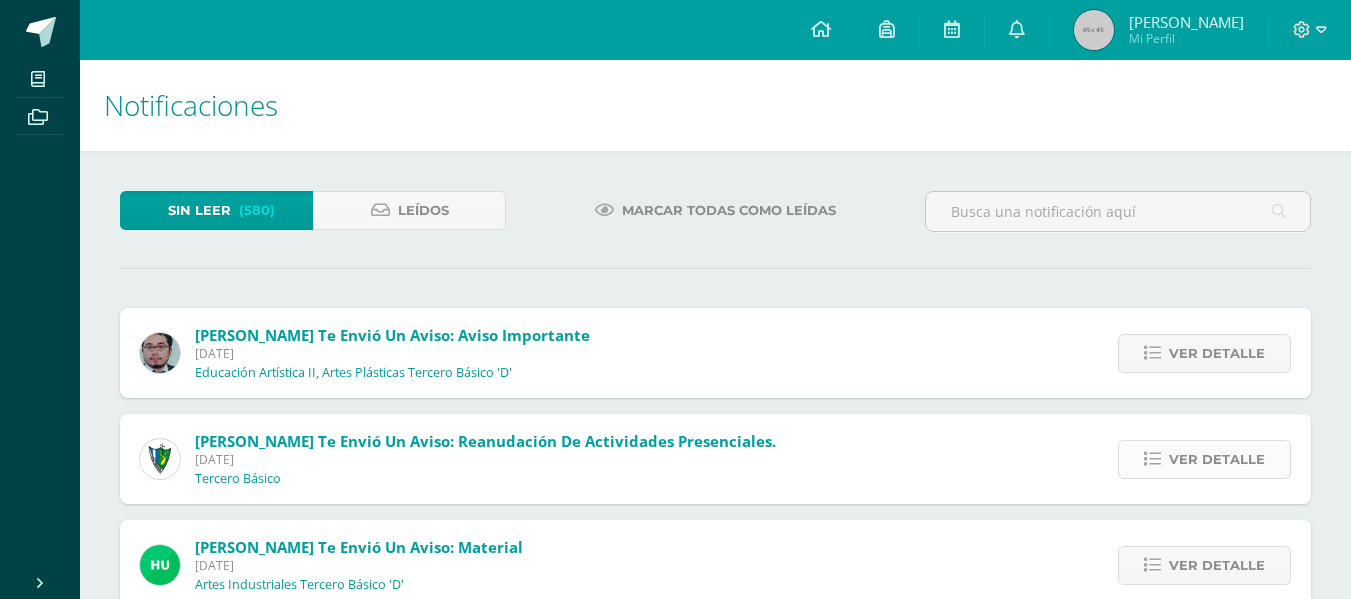 click at bounding box center [1152, 459] 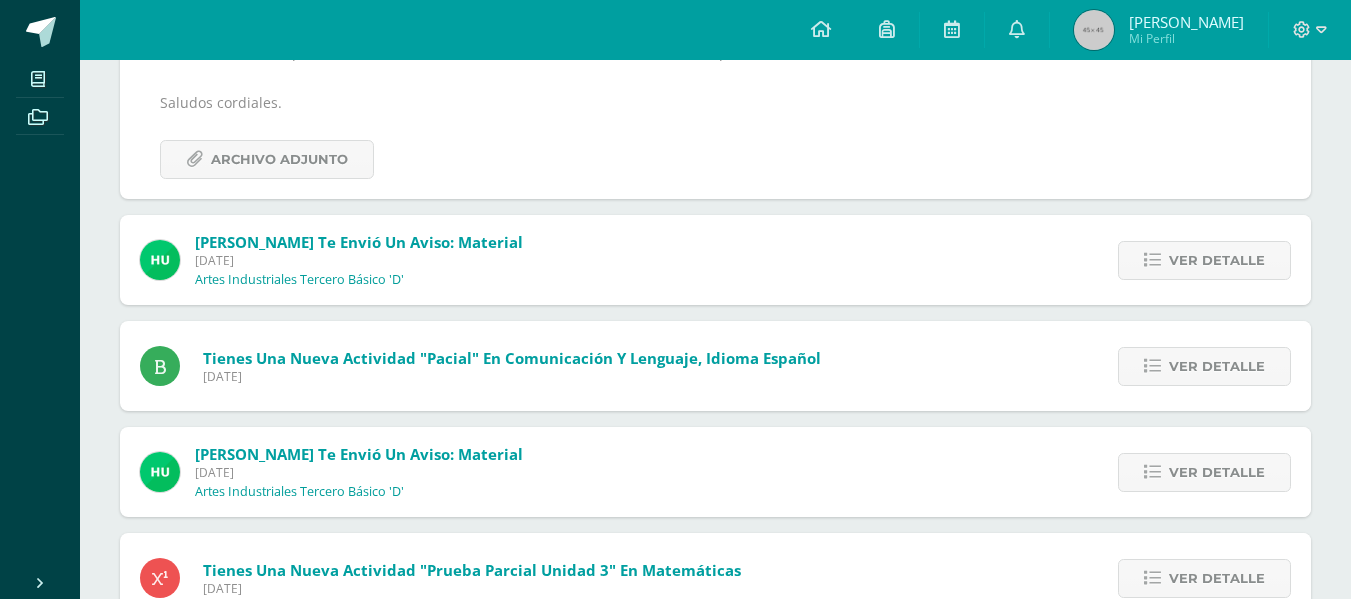 scroll, scrollTop: 539, scrollLeft: 0, axis: vertical 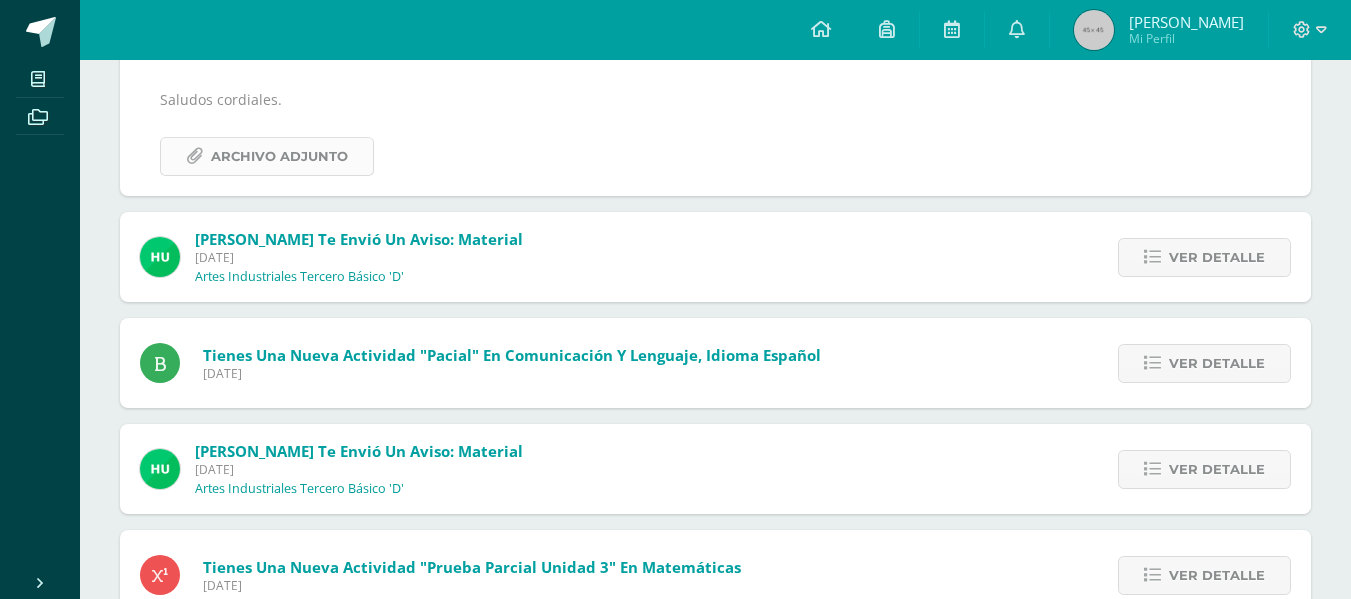 click on "Archivo Adjunto" at bounding box center (279, 156) 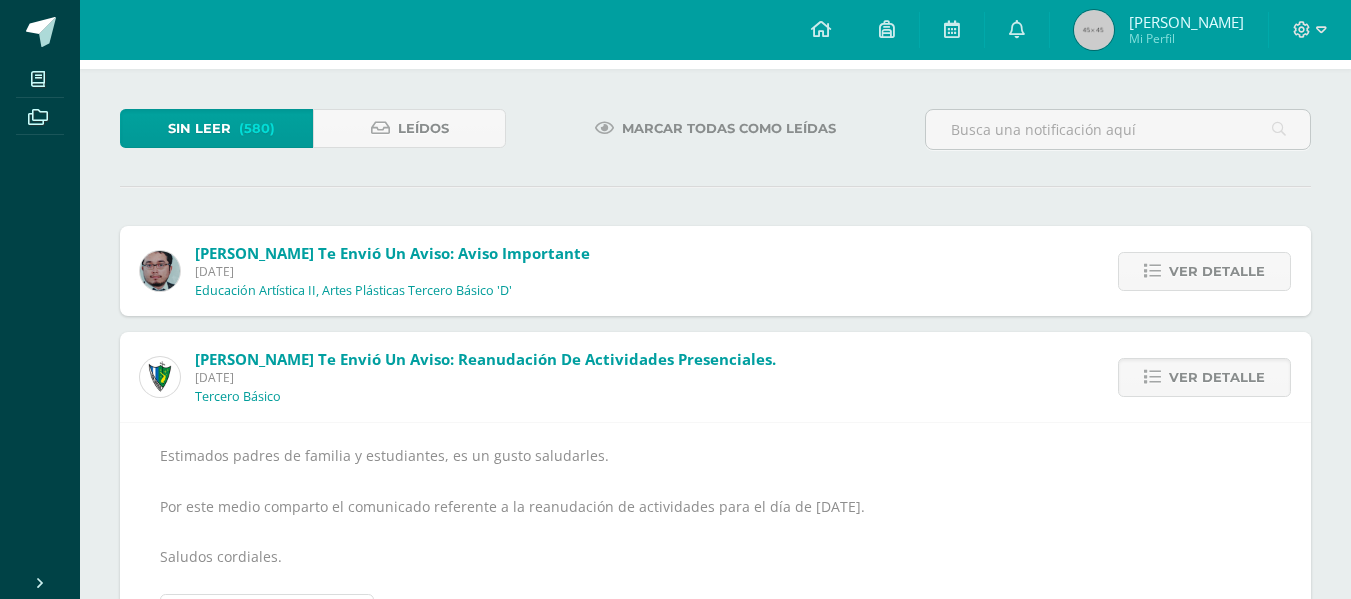 scroll, scrollTop: 0, scrollLeft: 0, axis: both 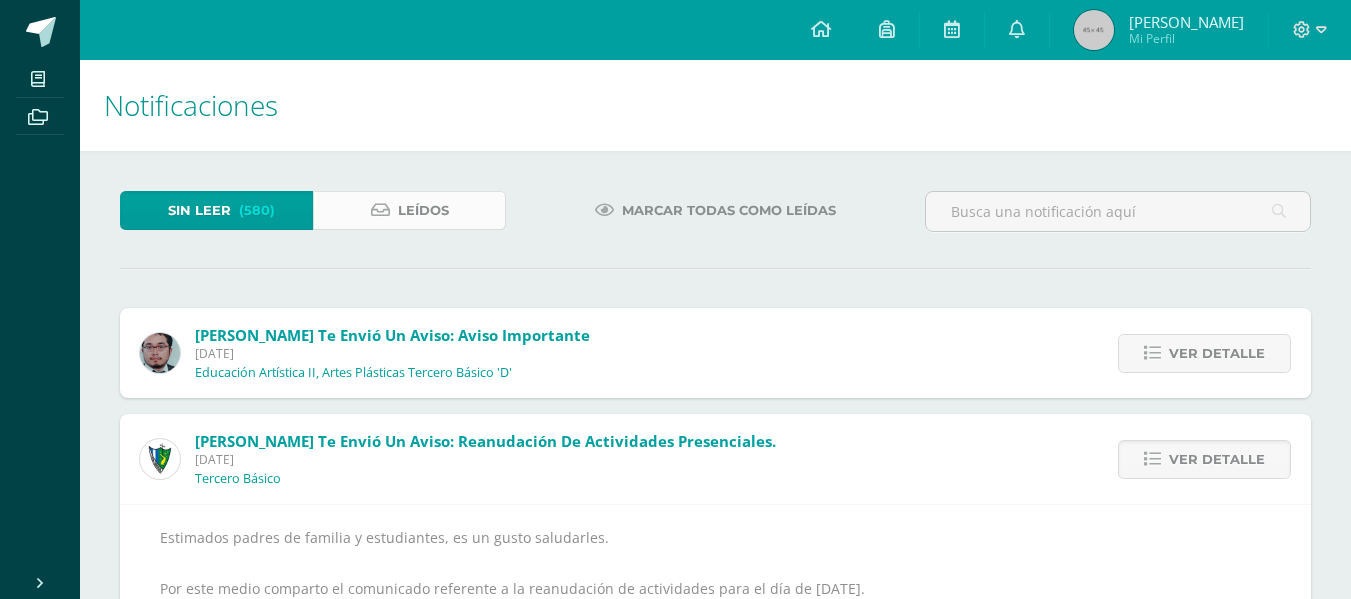click on "Leídos" at bounding box center (409, 210) 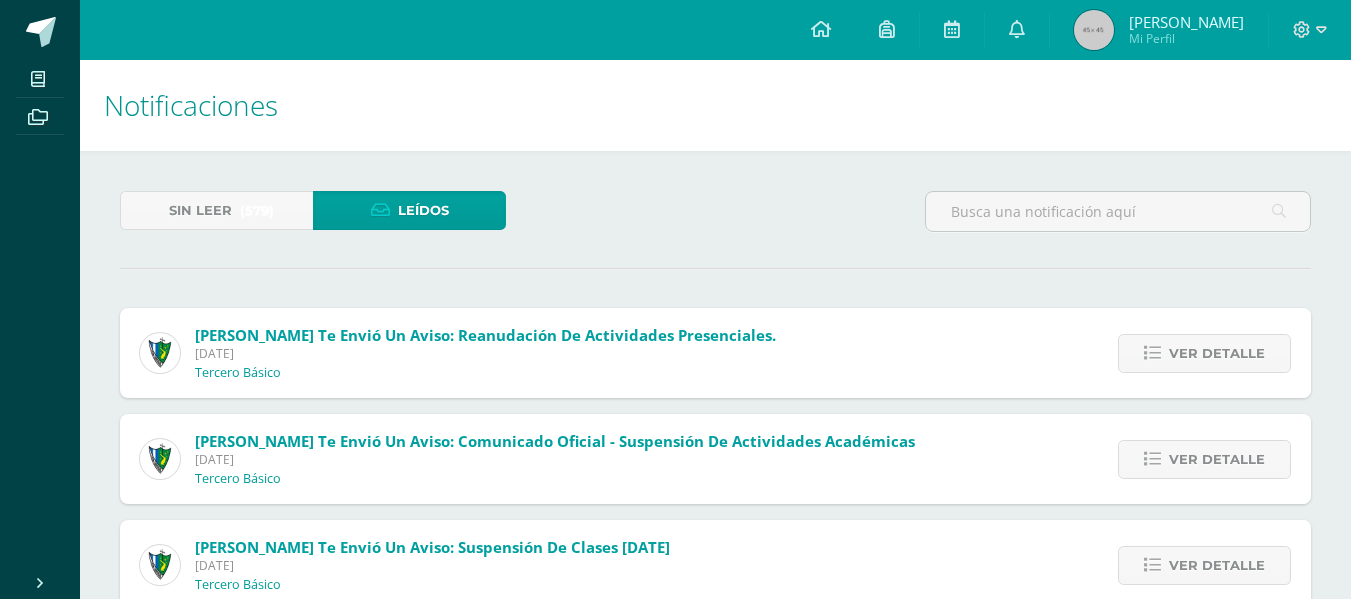 scroll, scrollTop: 0, scrollLeft: 0, axis: both 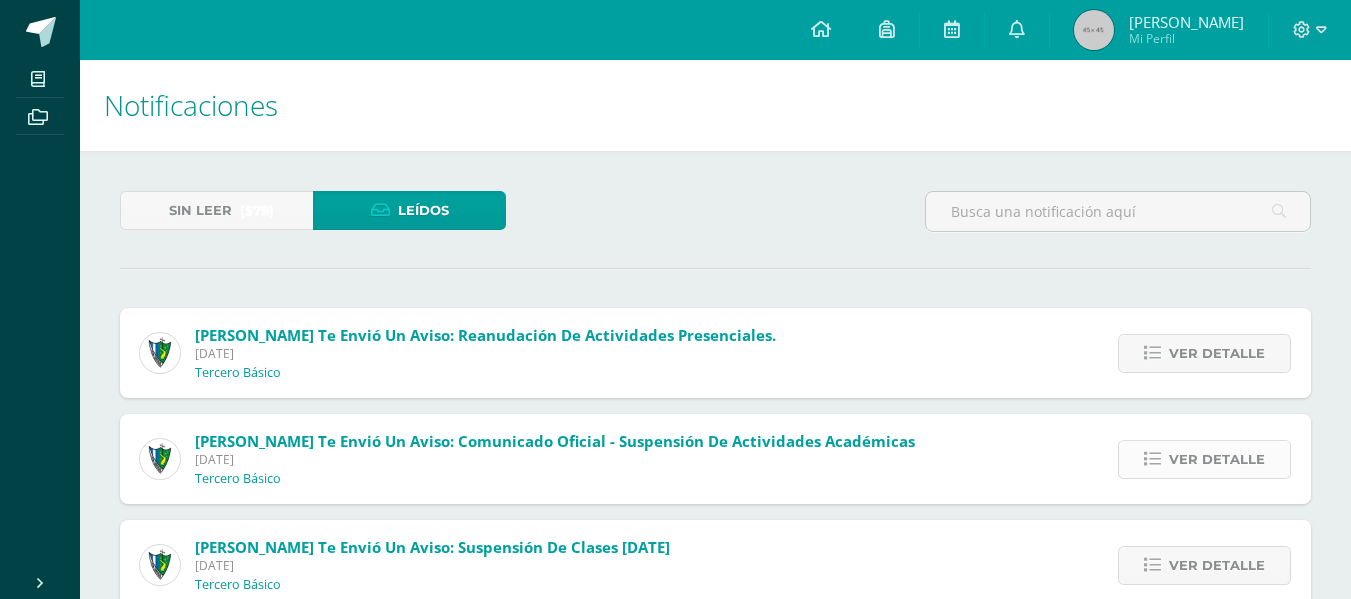 click on "Ver detalle" at bounding box center [1217, 459] 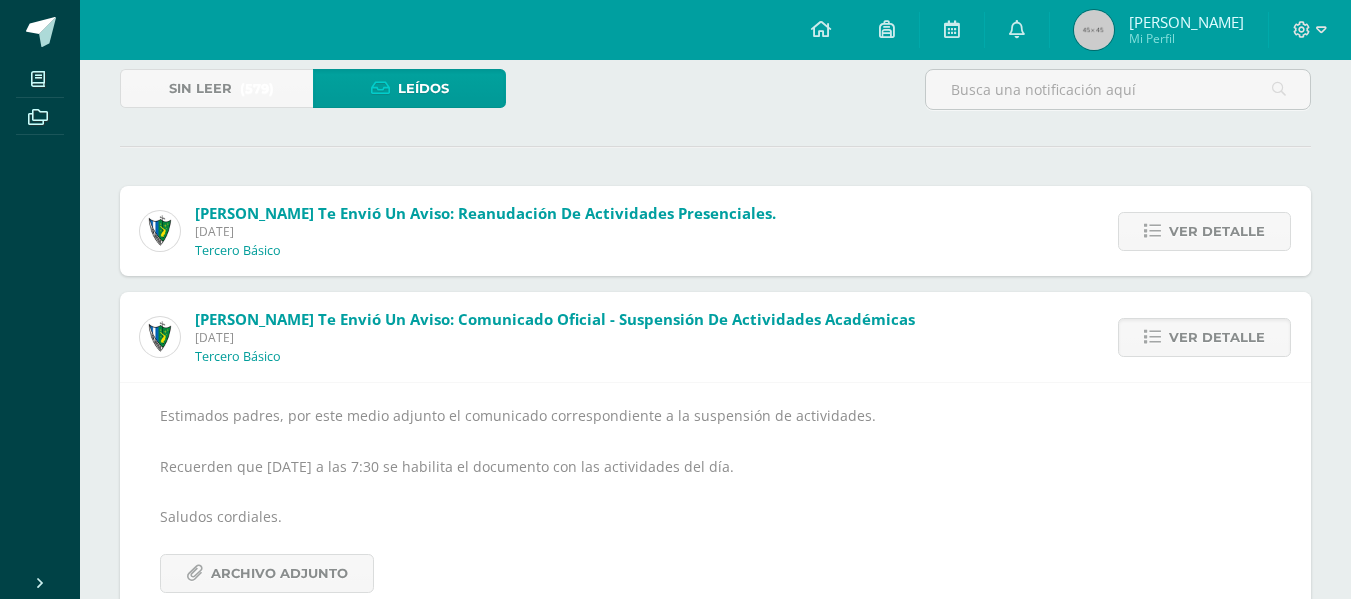 scroll, scrollTop: 121, scrollLeft: 0, axis: vertical 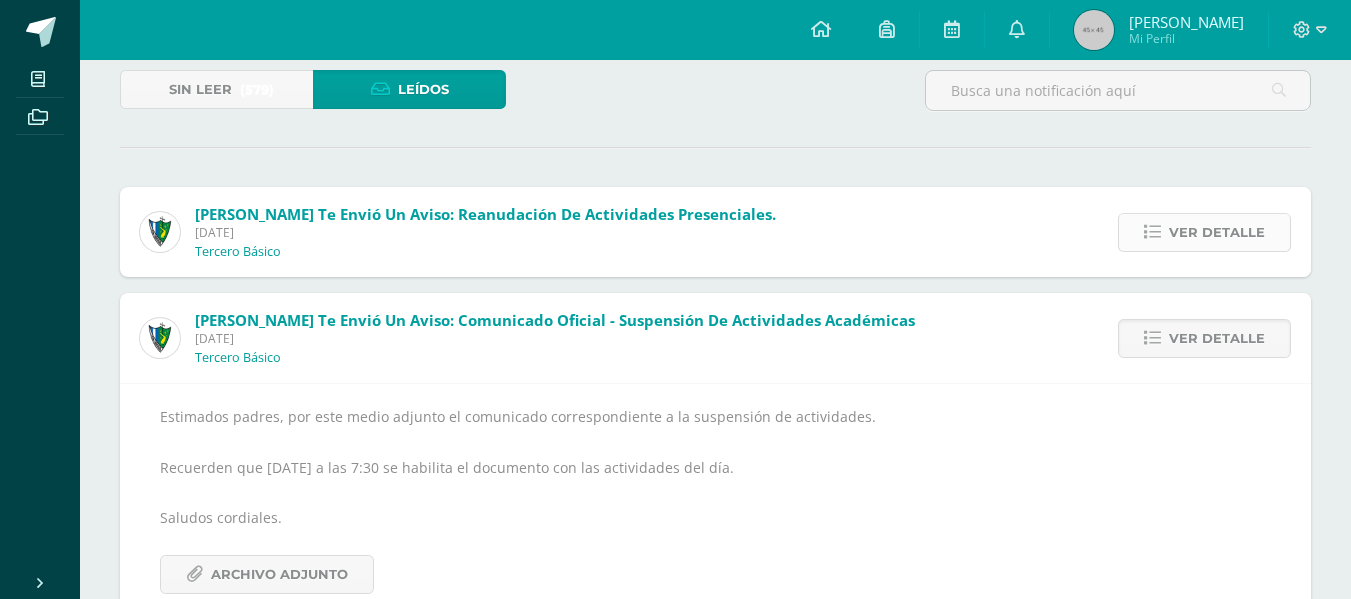 click on "Ver detalle" at bounding box center (1217, 232) 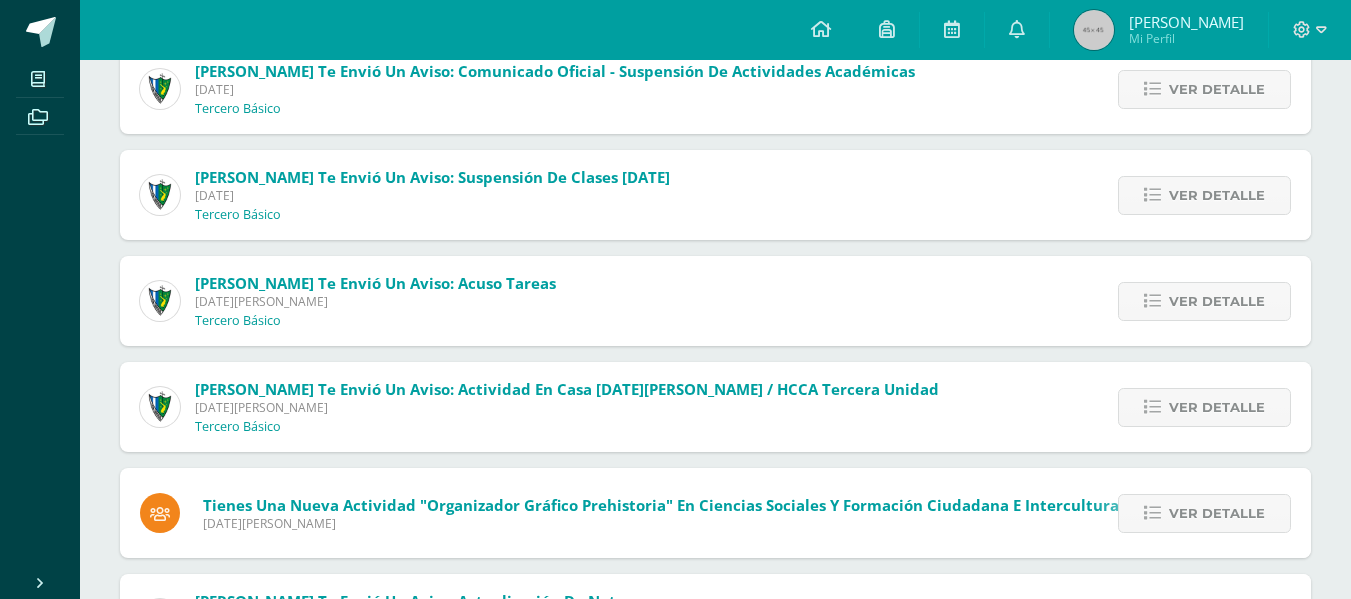 scroll, scrollTop: 602, scrollLeft: 0, axis: vertical 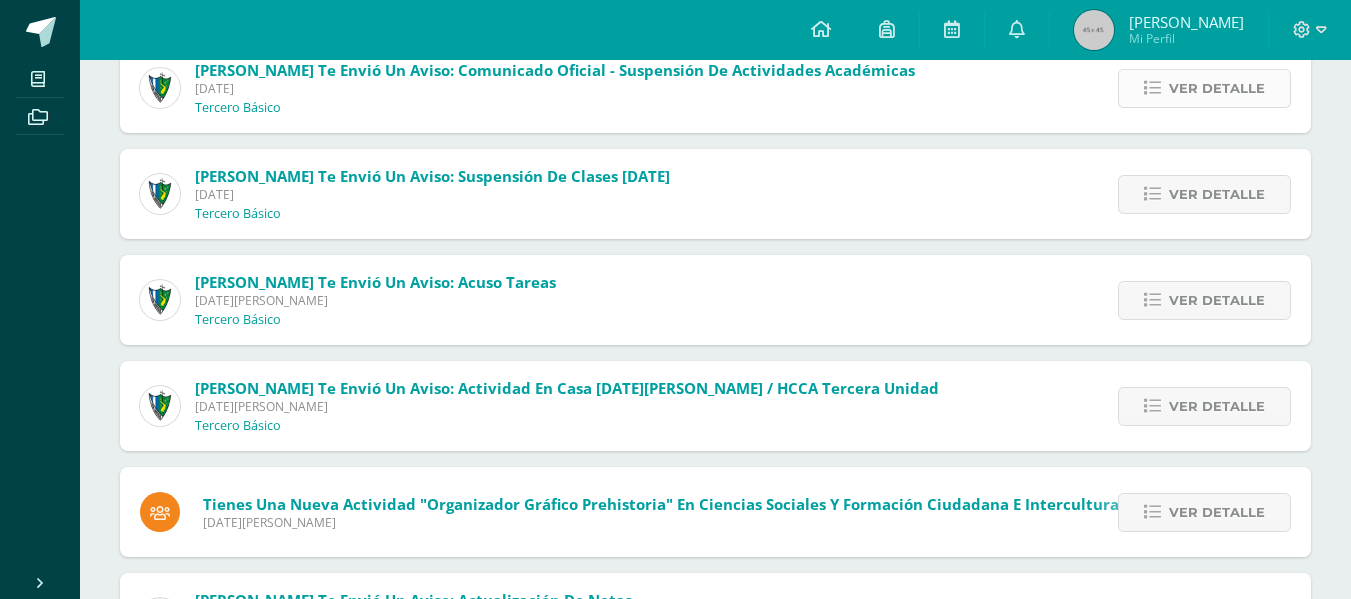 click on "Ver detalle" at bounding box center [1217, 88] 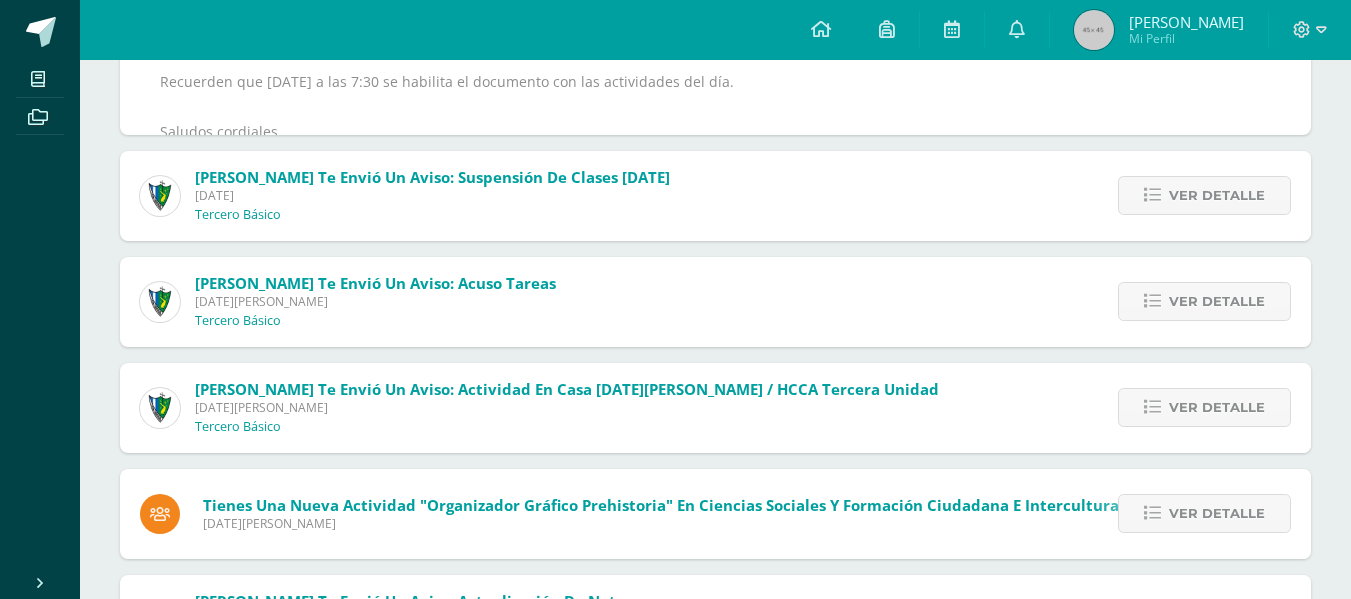 scroll, scrollTop: 409, scrollLeft: 0, axis: vertical 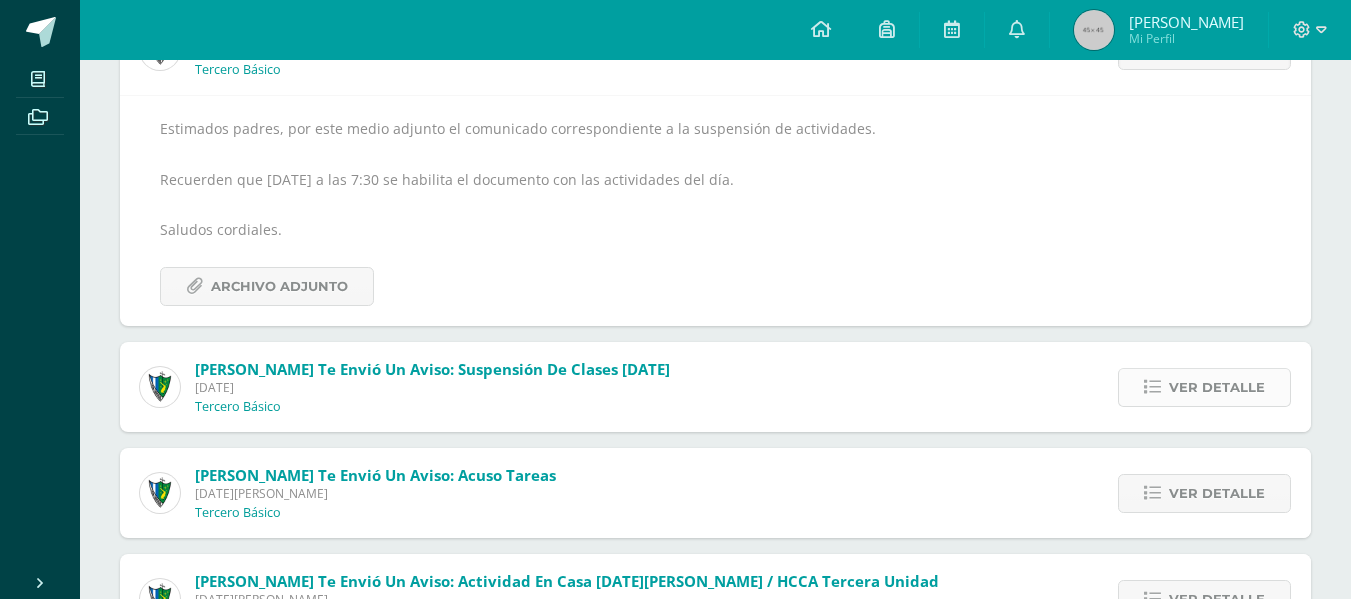 click on "Ver detalle" at bounding box center [1204, 387] 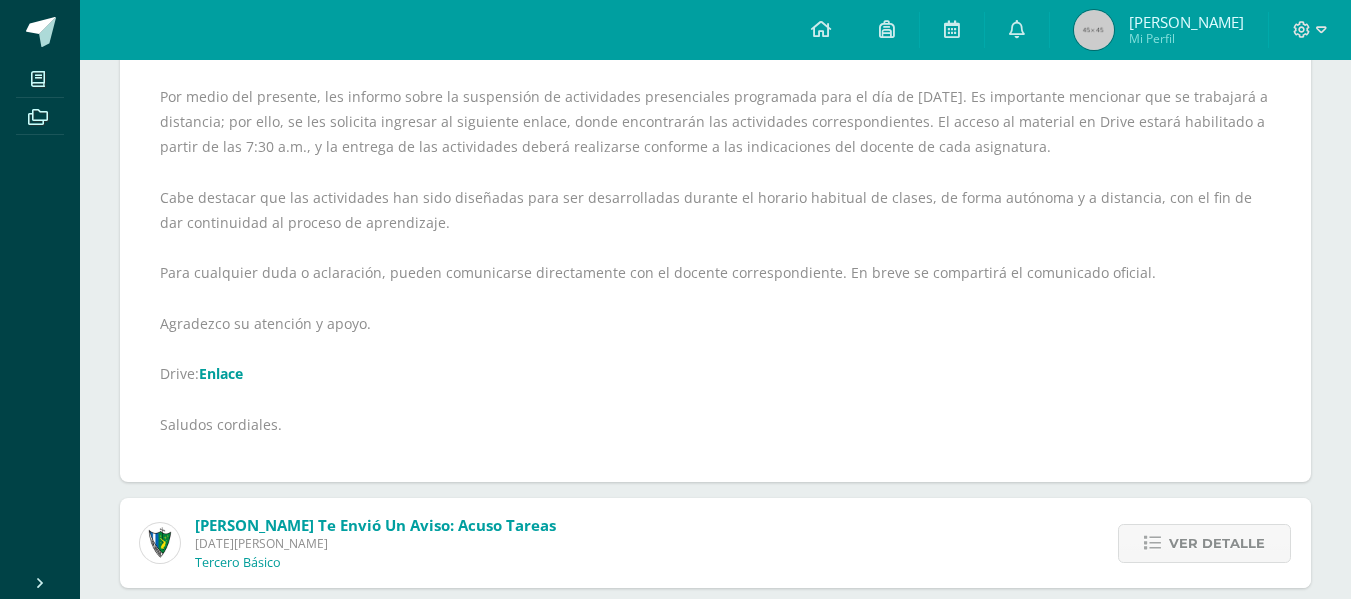 scroll, scrollTop: 649, scrollLeft: 0, axis: vertical 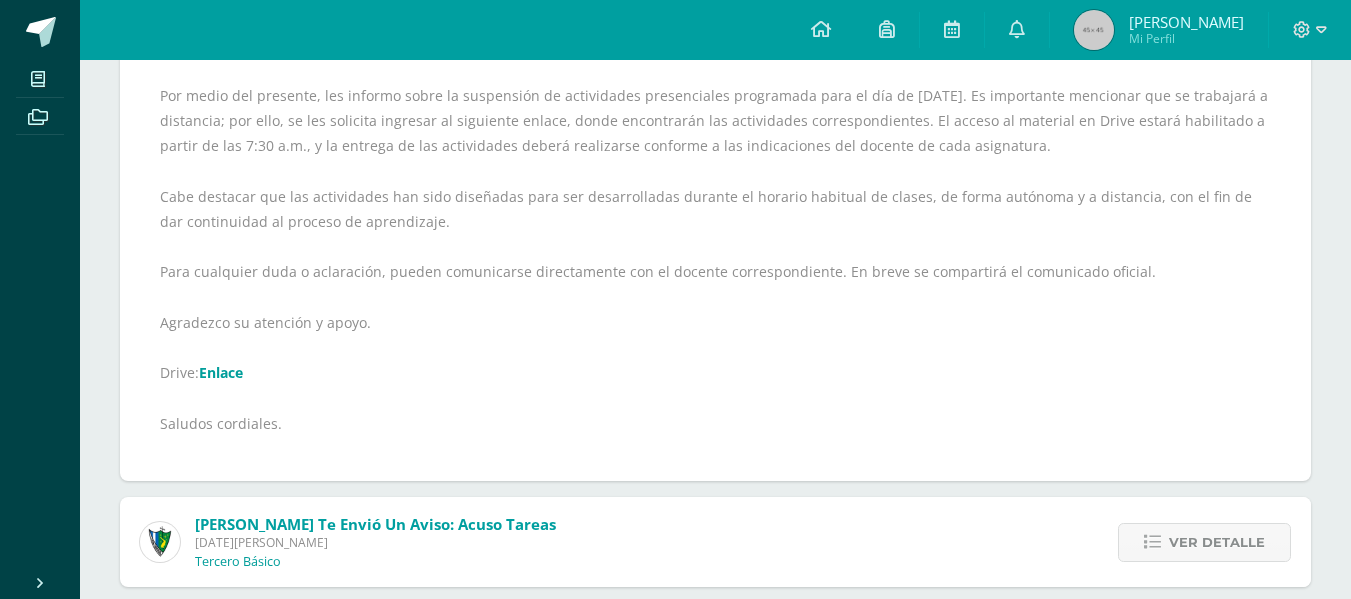 click on "Enlace" at bounding box center [221, 372] 